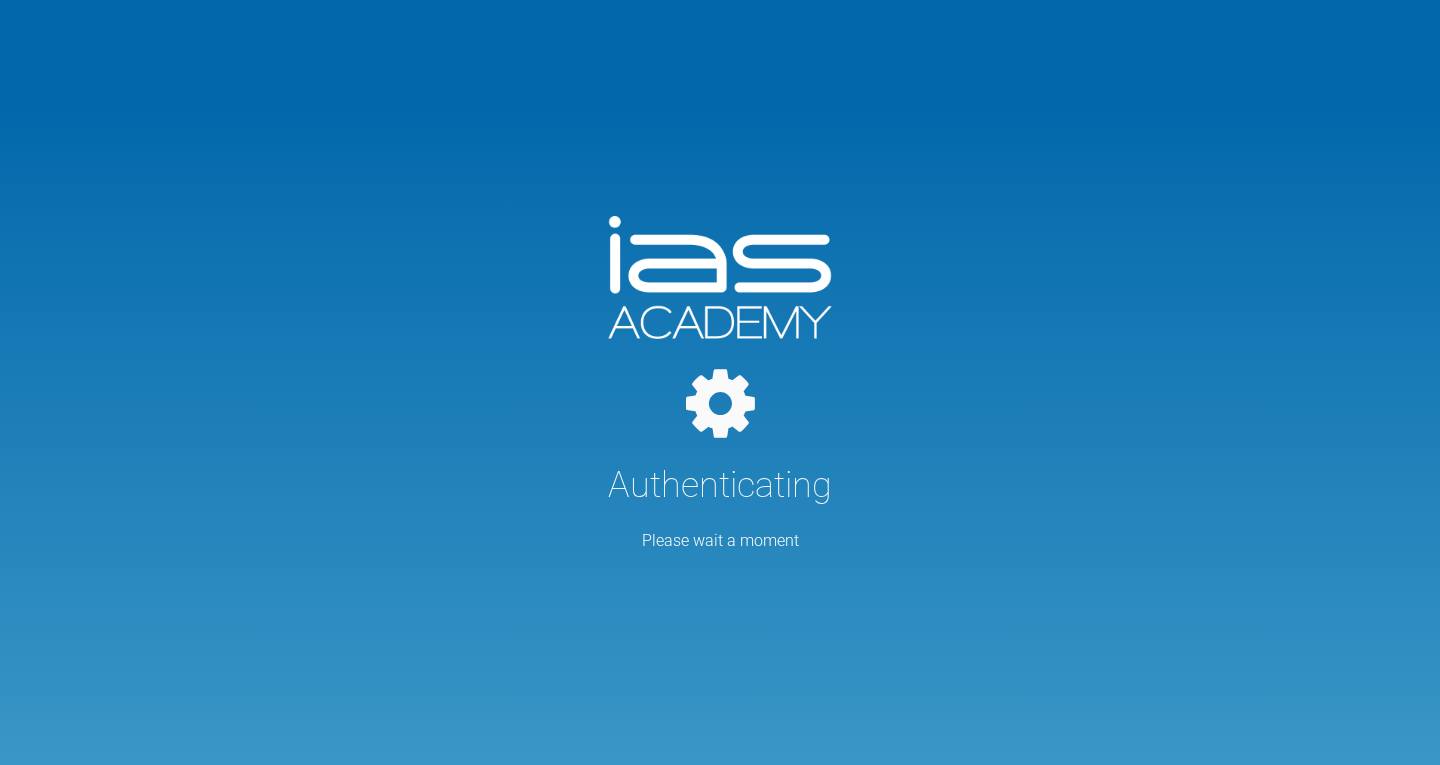 scroll, scrollTop: 0, scrollLeft: 0, axis: both 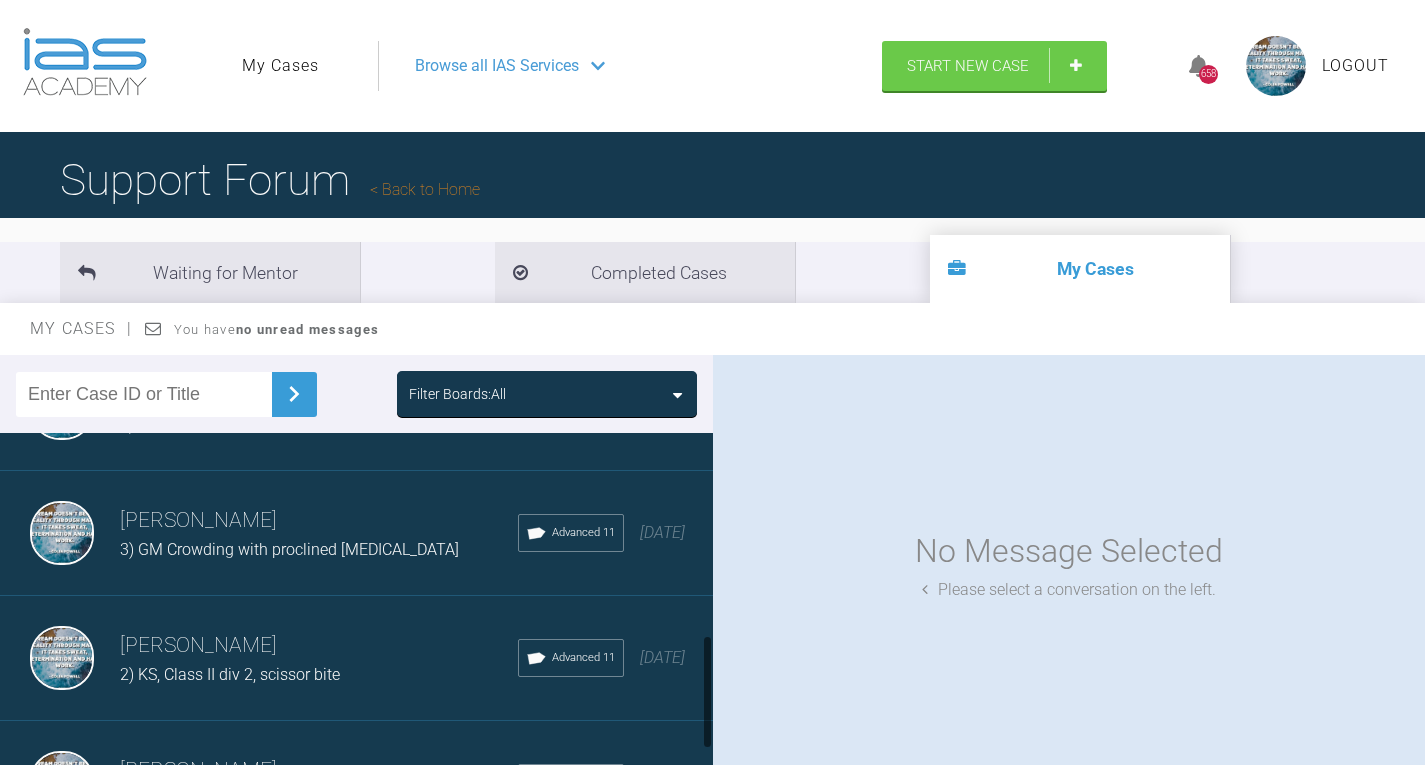 click on "2) KS, Class II div 2, scissor bite" at bounding box center [319, 675] 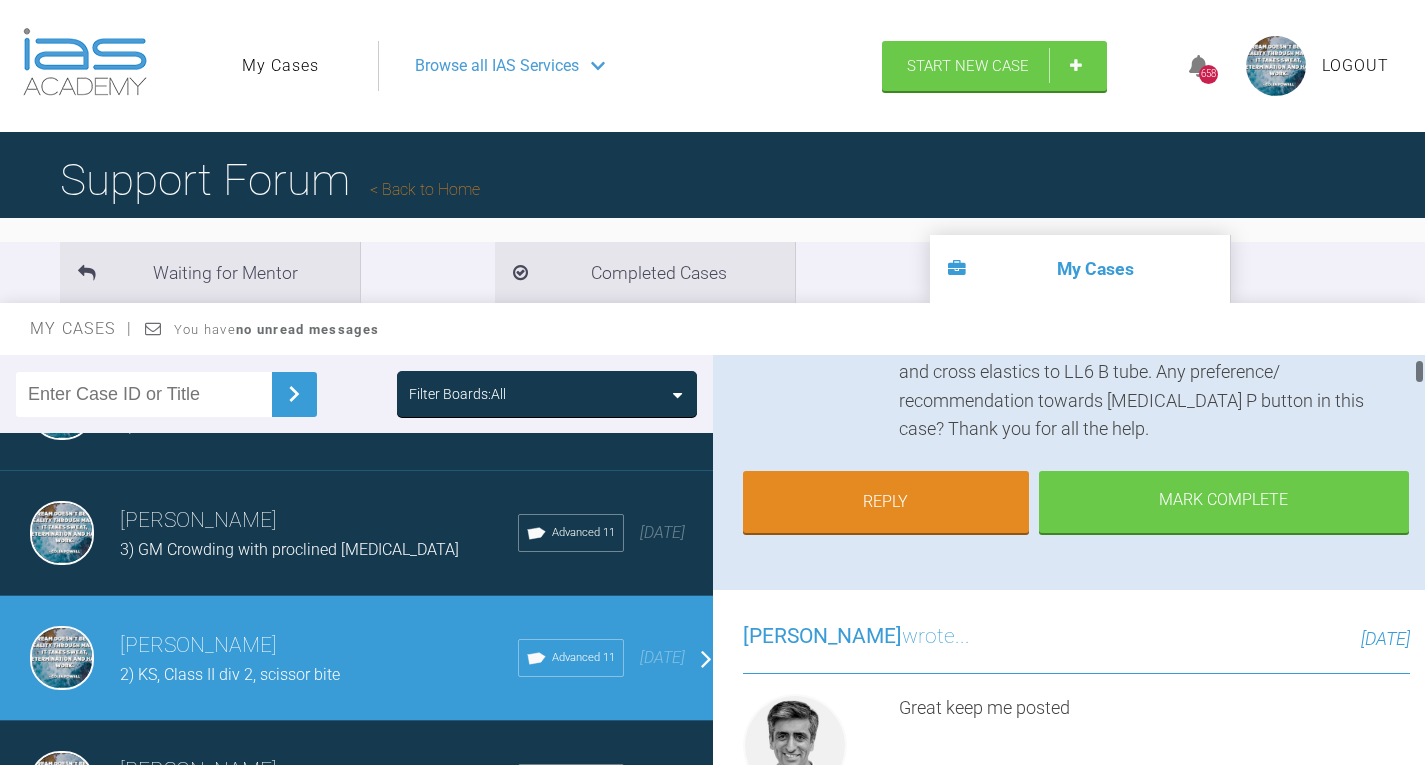 scroll, scrollTop: 400, scrollLeft: 0, axis: vertical 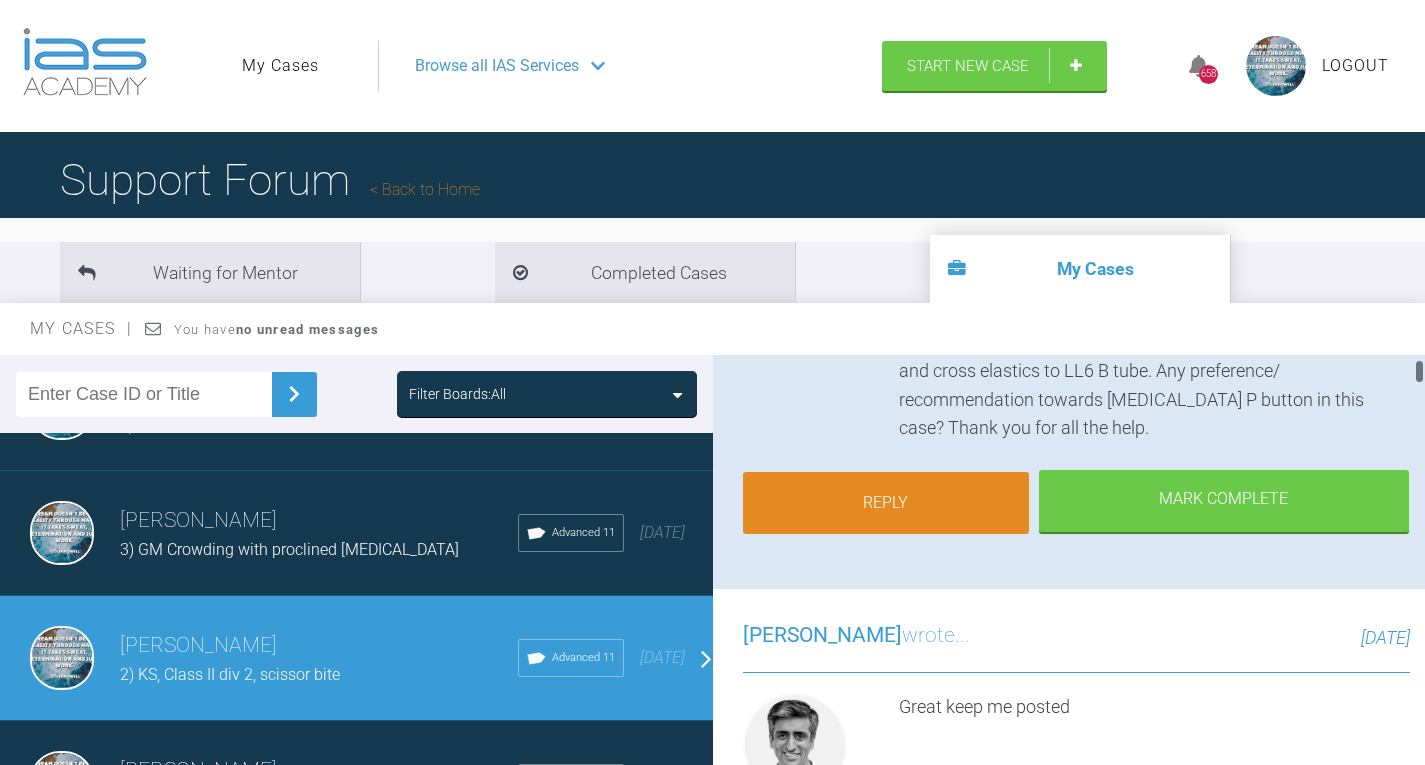 click on "Reply" at bounding box center [886, 503] 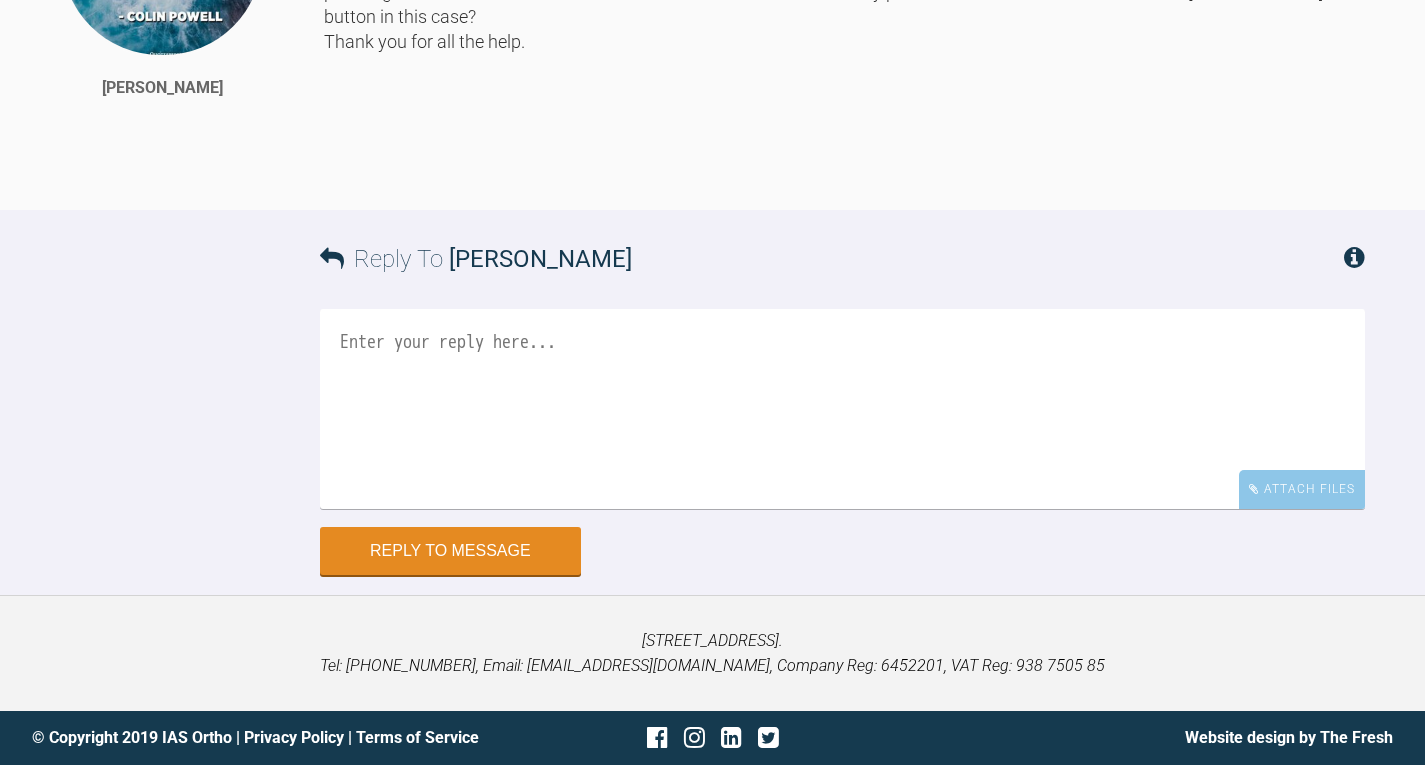 scroll, scrollTop: 59288, scrollLeft: 0, axis: vertical 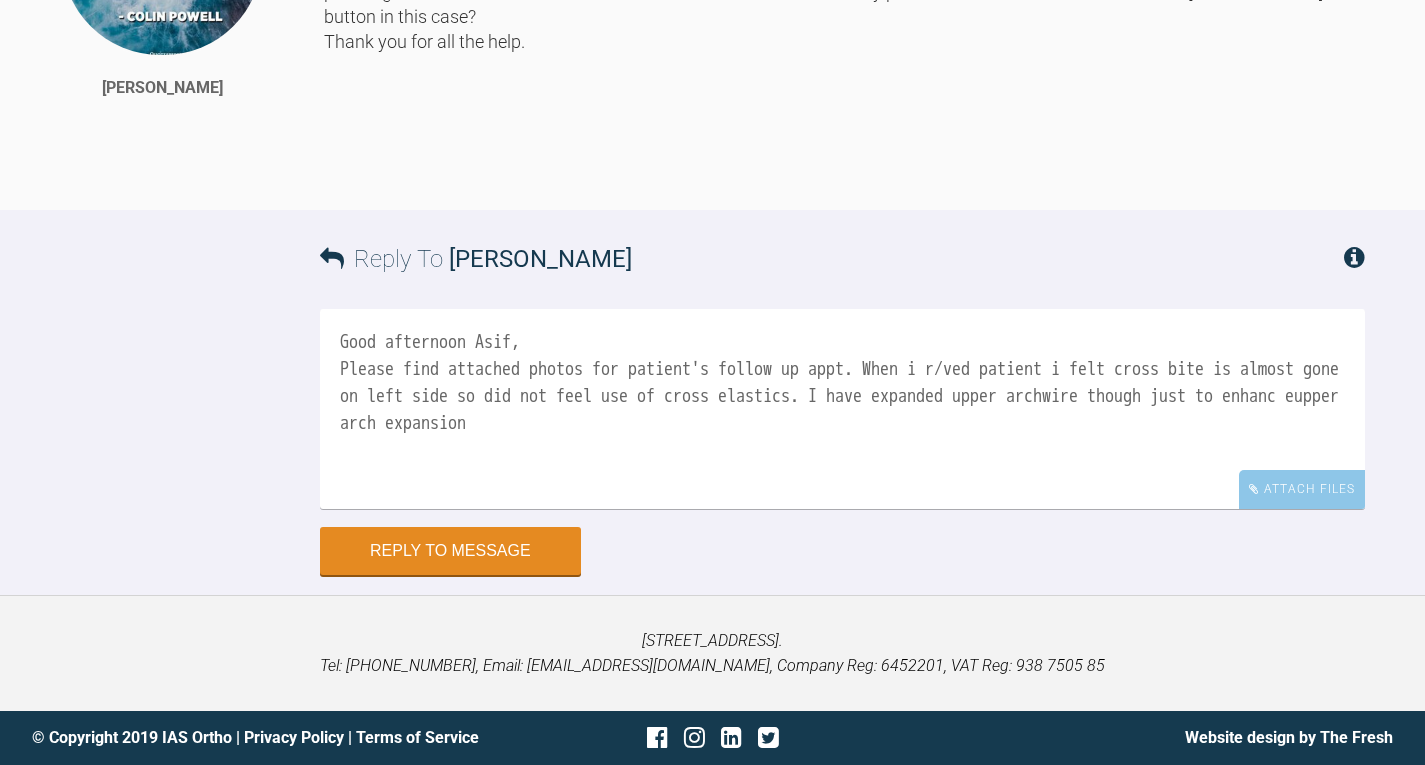 click on "Good afternoon Asif,
Please find attached photos for patient's follow up appt. When i r/ved patient i felt cross bite is almost gone on left side so did not feel use of cross elastics. I have expanded upper archwire though just to enhanc eupper arch expansion" at bounding box center (842, 409) 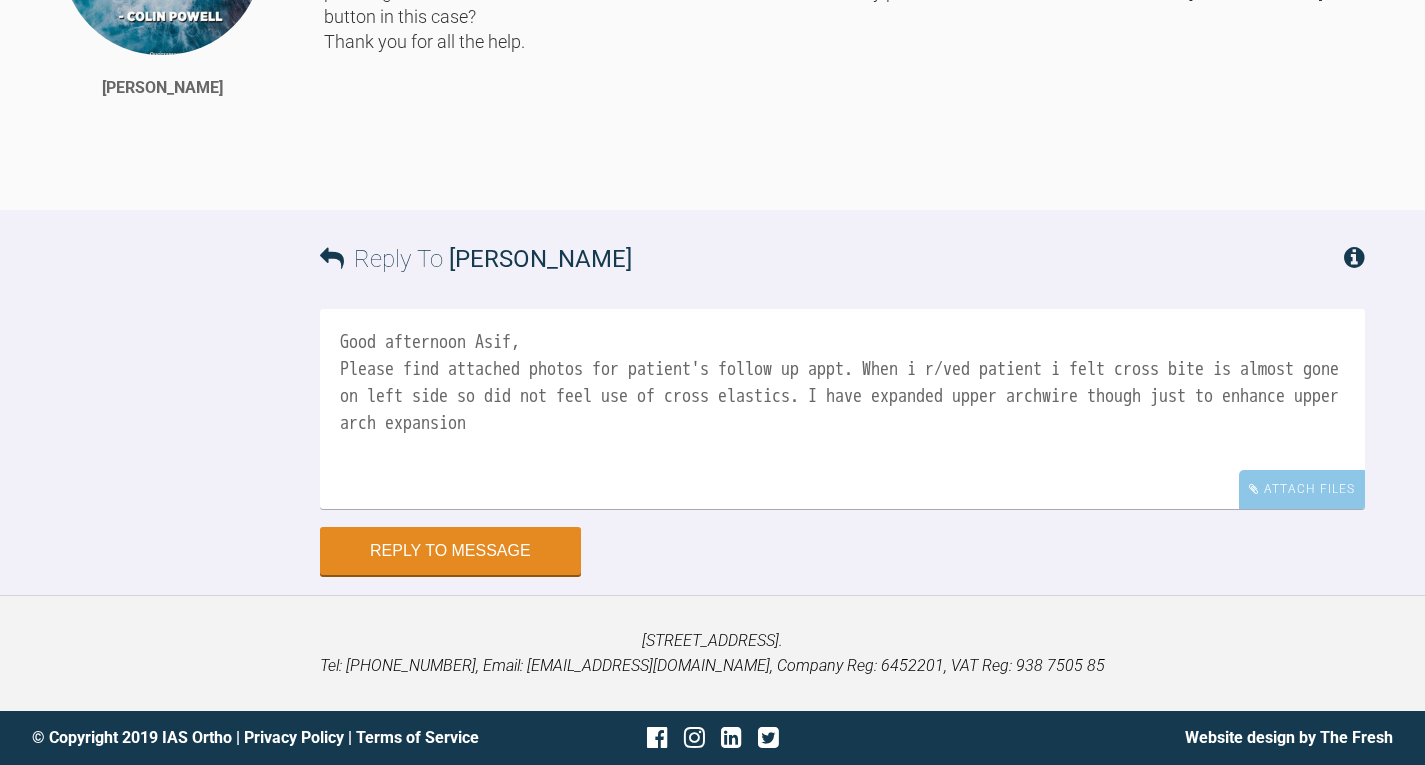 click on "Good afternoon Asif,
Please find attached photos for patient's follow up appt. When i r/ved patient i felt cross bite is almost gone on left side so did not feel use of cross elastics. I have expanded upper archwire though just to enhance upper arch expansion" at bounding box center (842, 409) 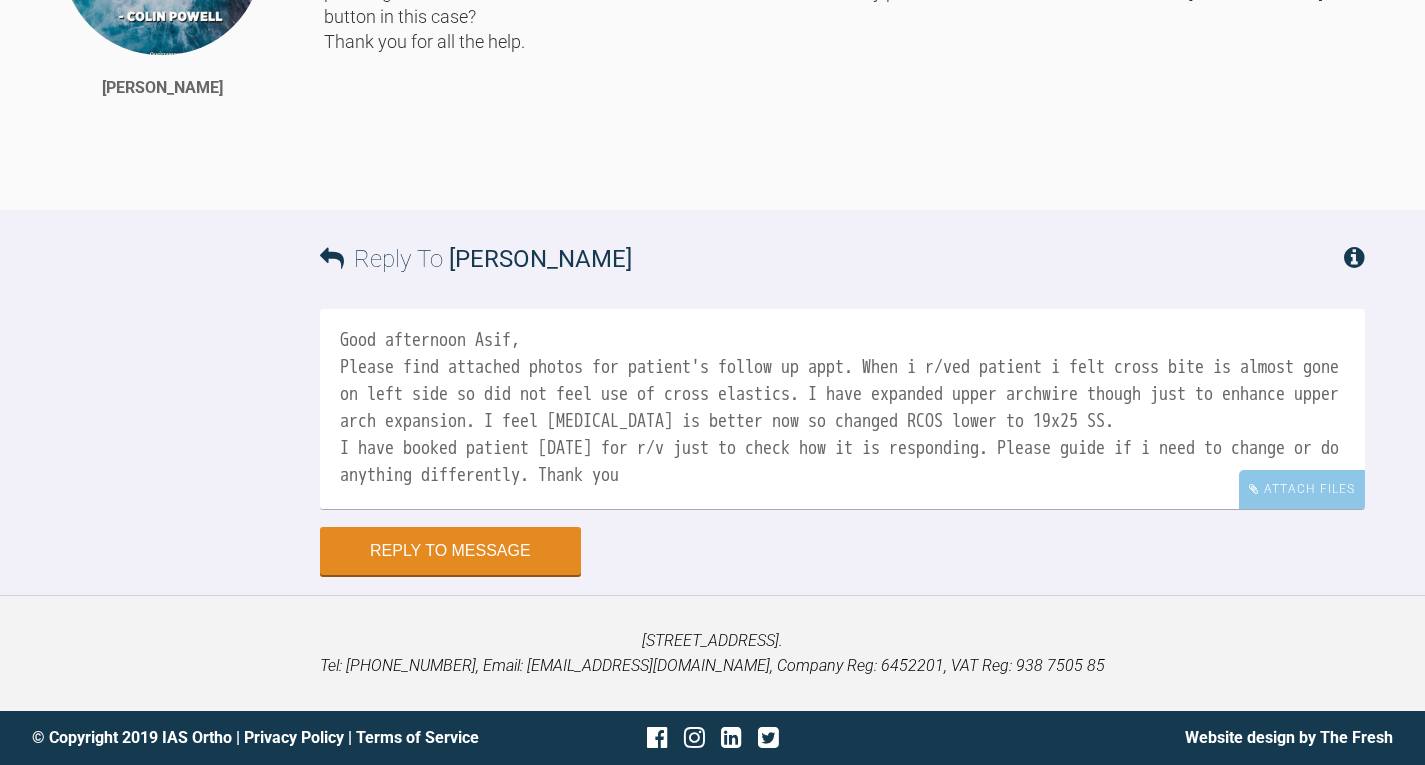 scroll, scrollTop: 34, scrollLeft: 0, axis: vertical 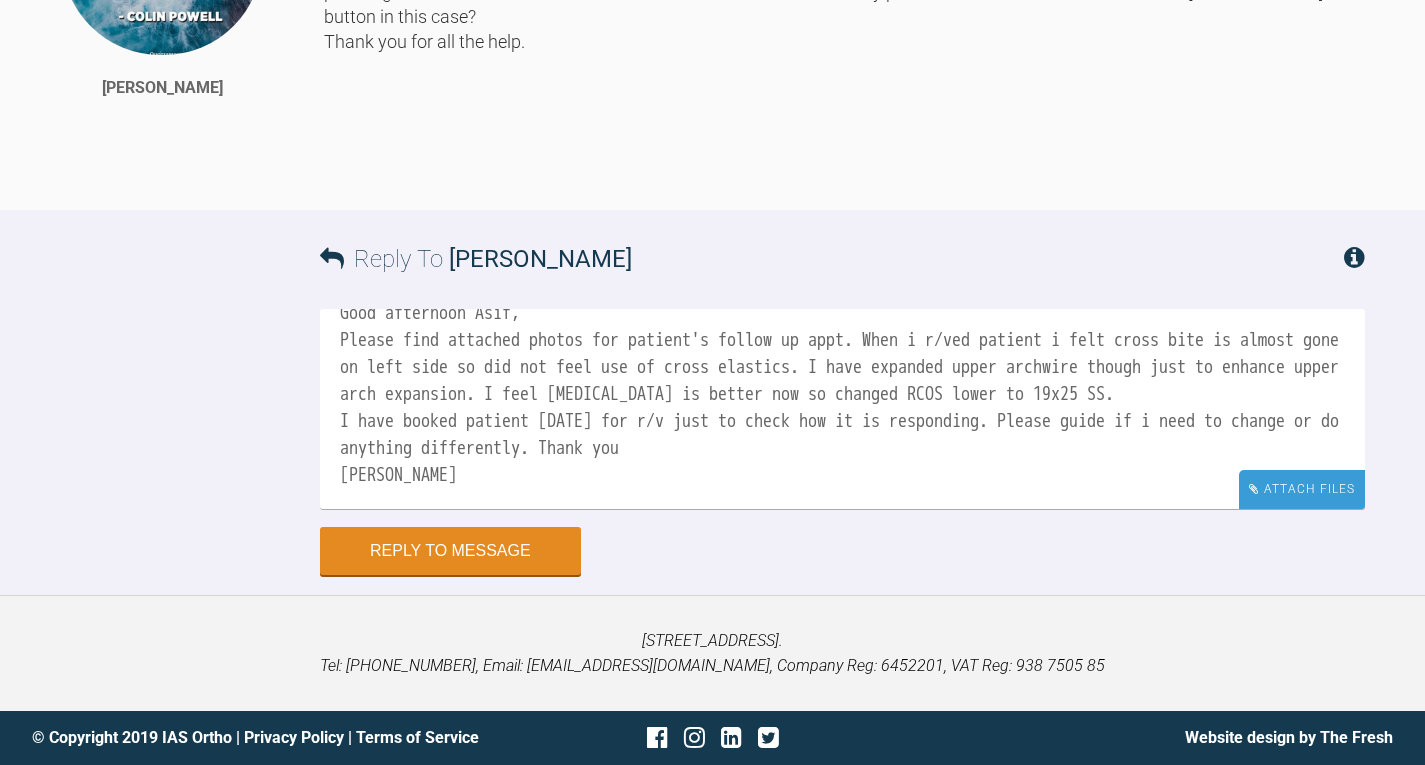 type on "Good afternoon Asif,
Please find attached photos for patient's follow up appt. When i r/ved patient i felt cross bite is almost gone on left side so did not feel use of cross elastics. I have expanded upper archwire though just to enhance upper arch expansion. I feel overbite is better now so changed RCOS lower to 19x25 SS.
I have booked patient in 2 weeks for r/v just to check how it is responding. Please guide if i need to change or do anything differently. Thank you
Waseem" 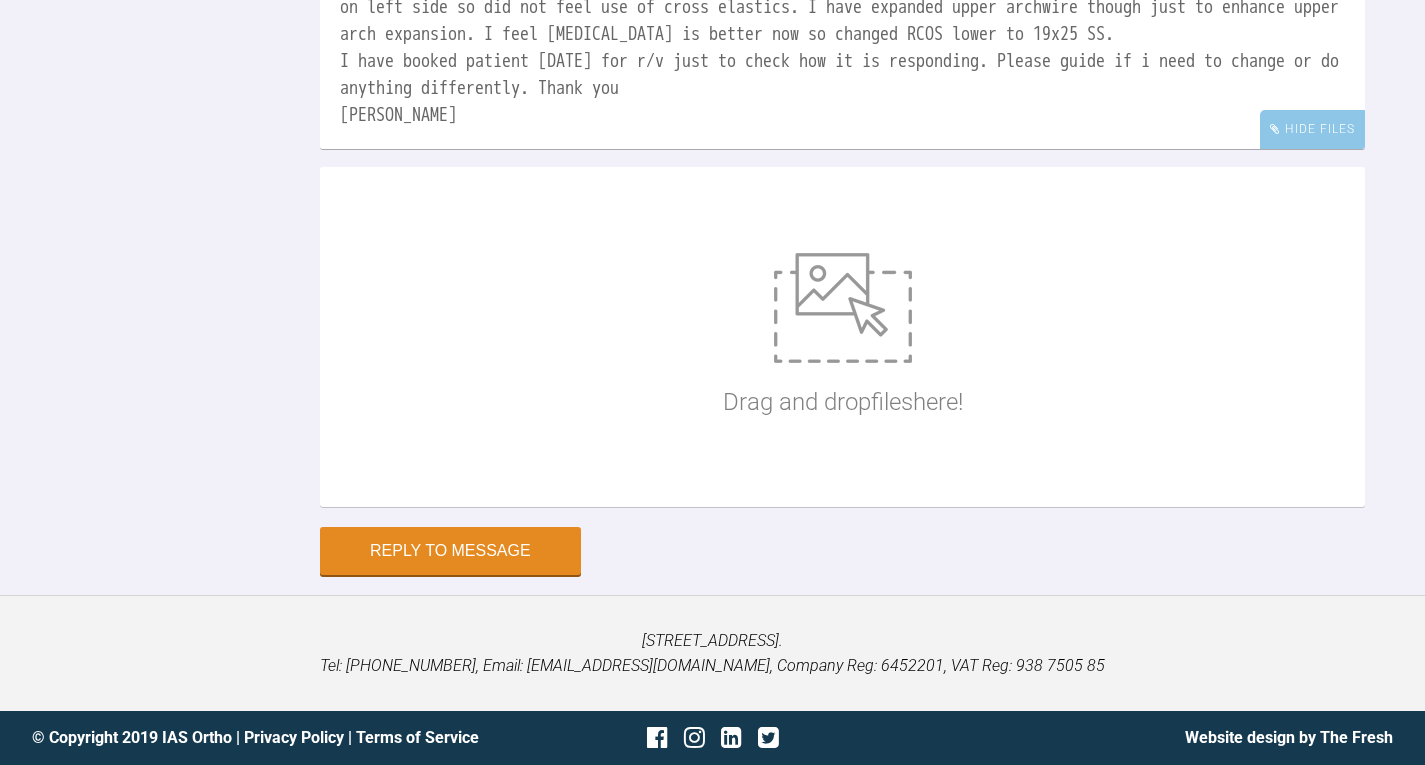 click at bounding box center [843, 308] 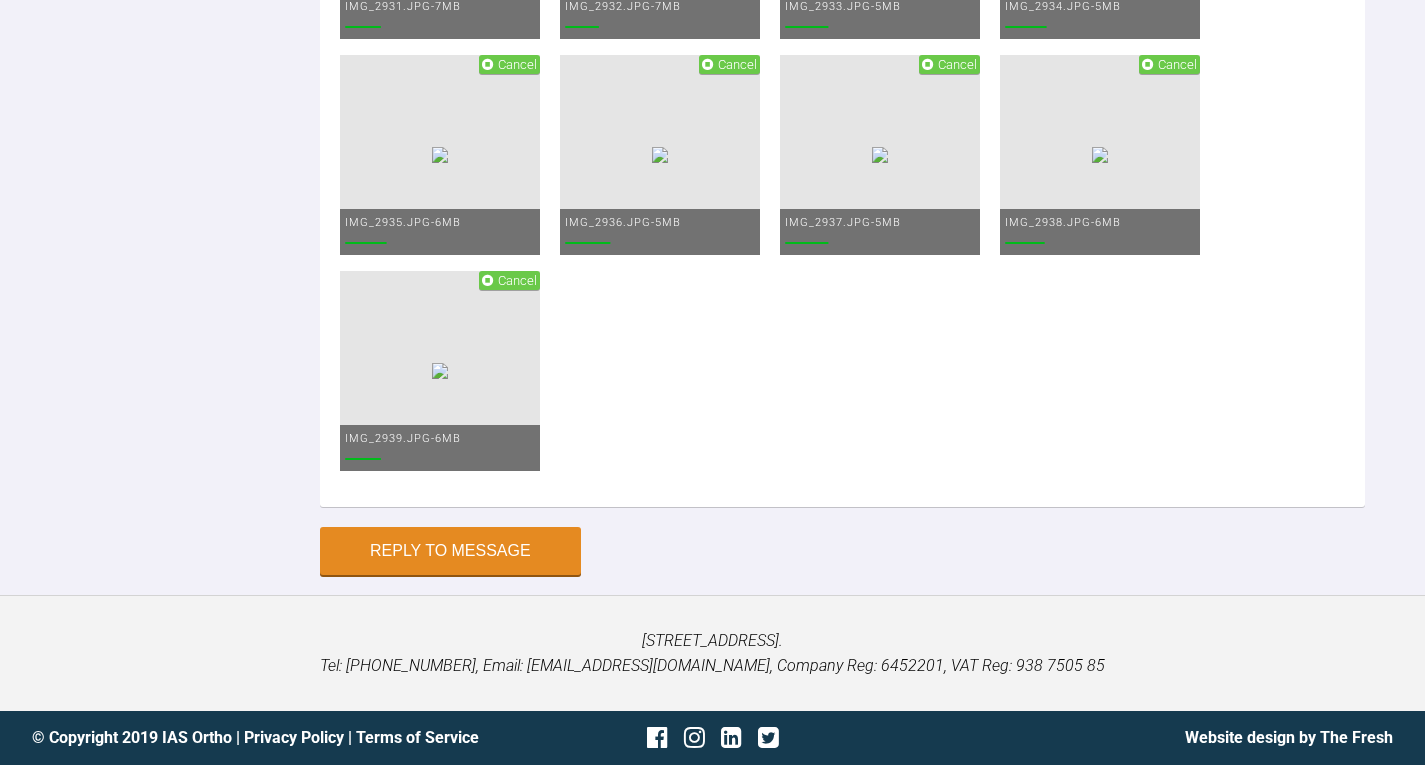 scroll, scrollTop: 59988, scrollLeft: 0, axis: vertical 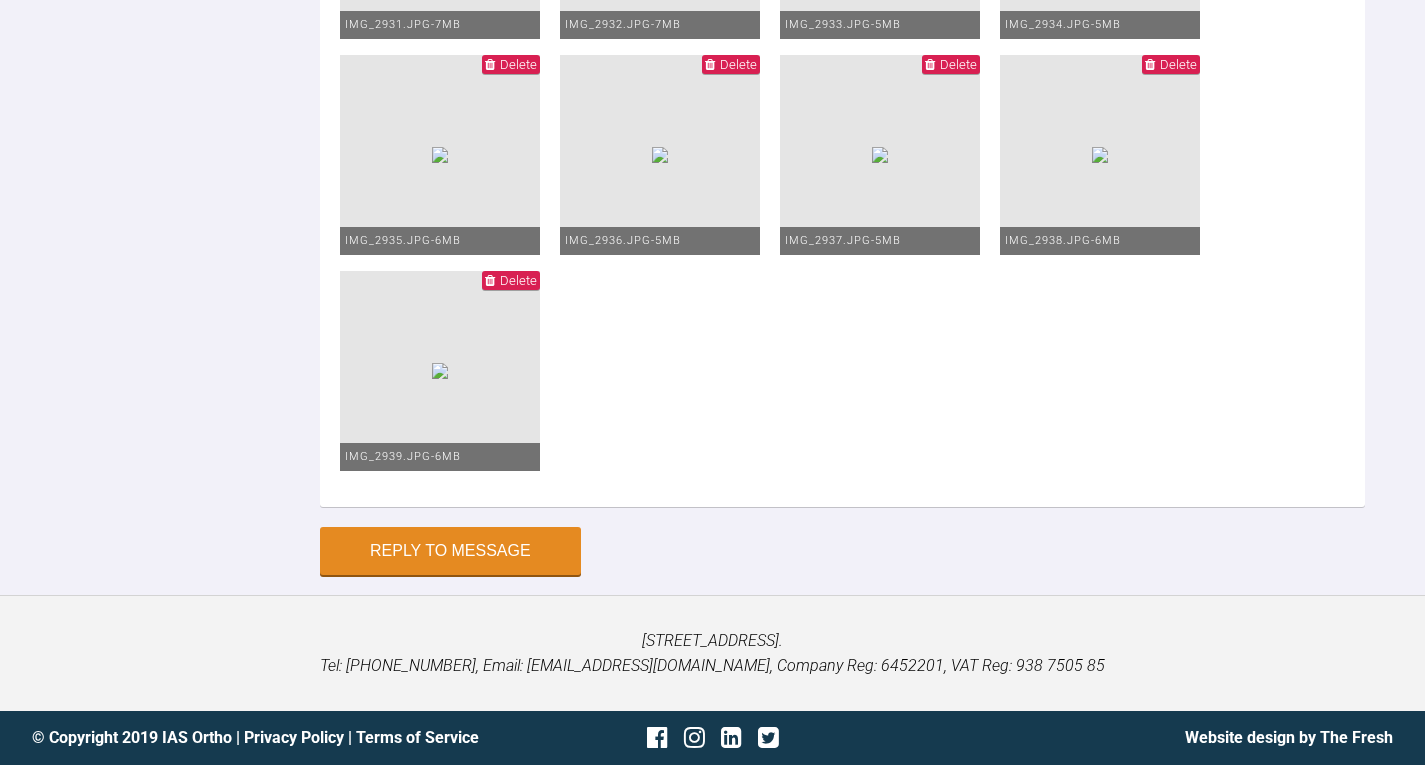 click on "Delete" at bounding box center (518, 64) 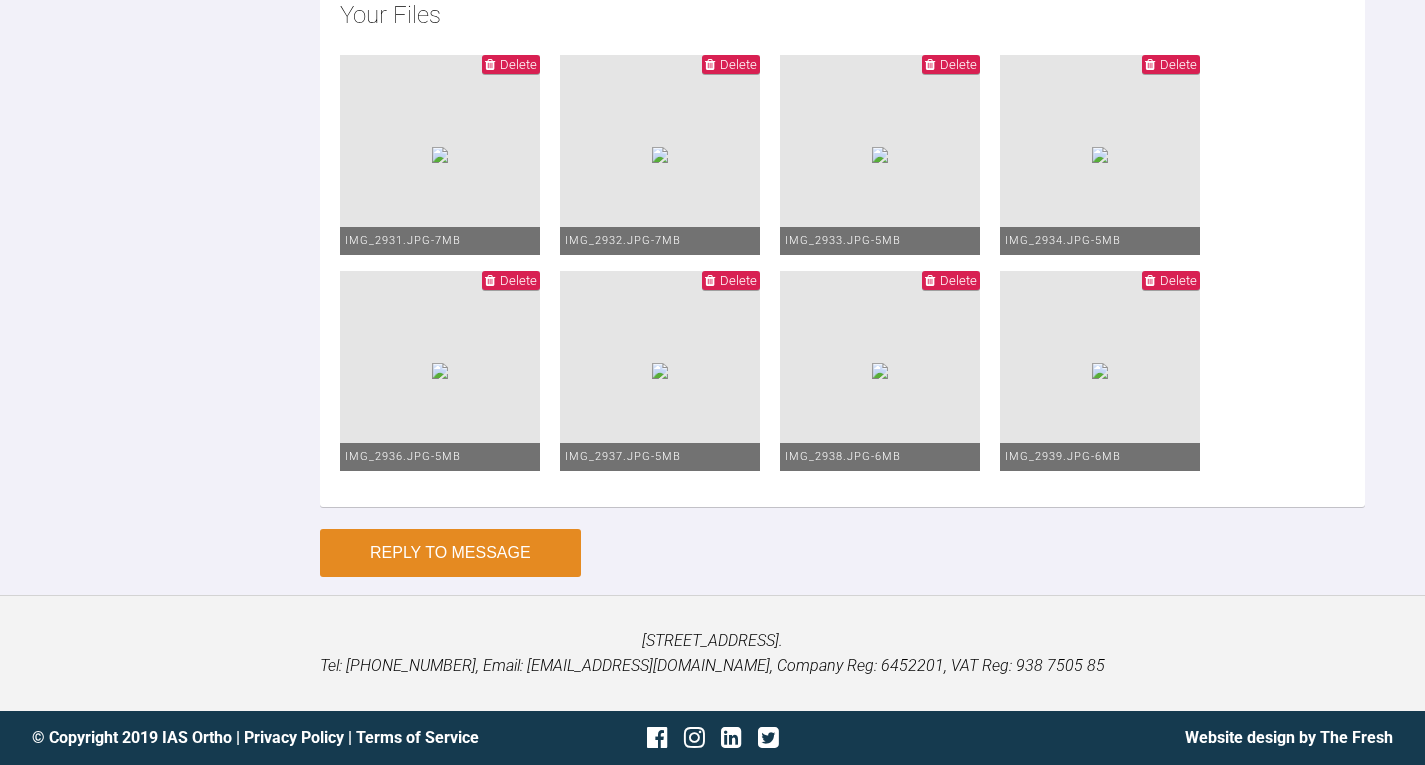 click on "Reply to Message" at bounding box center [450, 553] 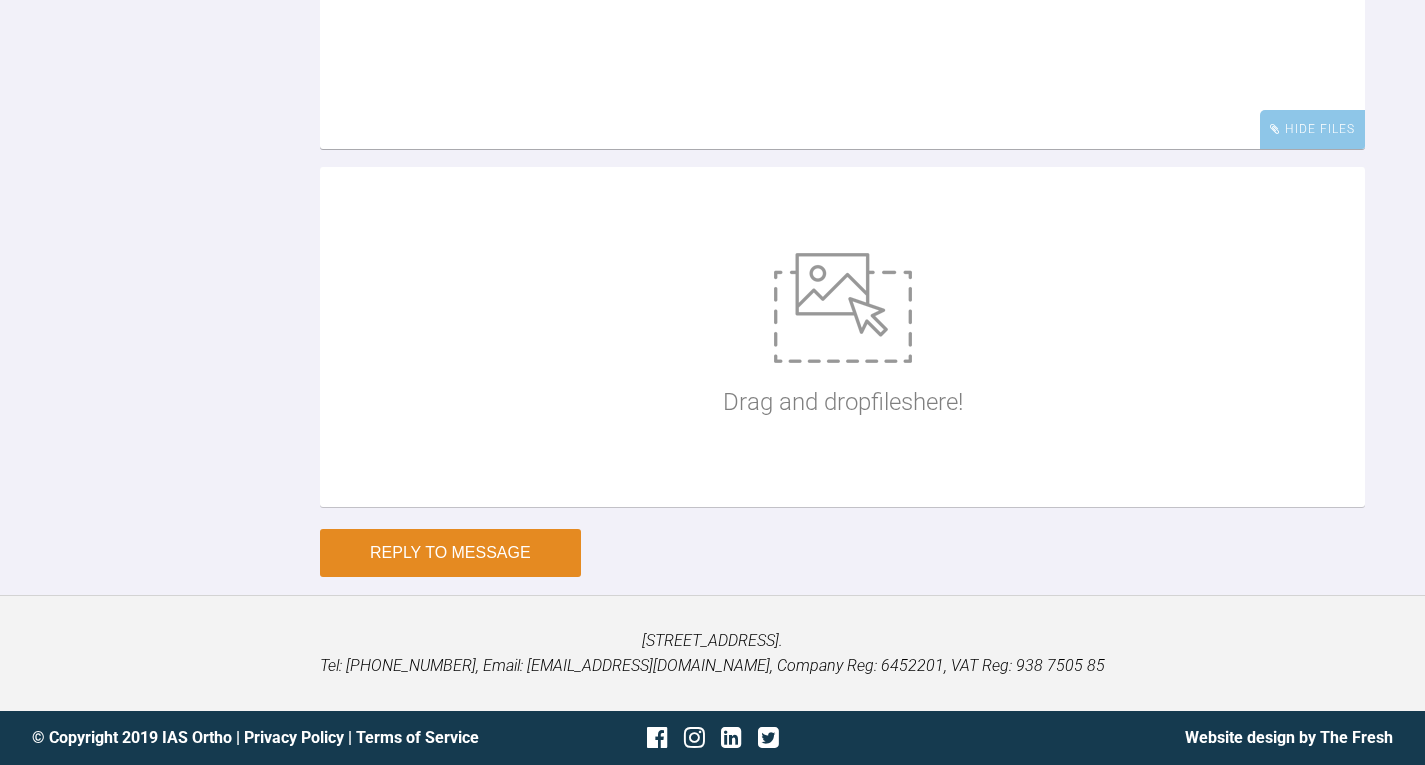 scroll, scrollTop: 59648, scrollLeft: 0, axis: vertical 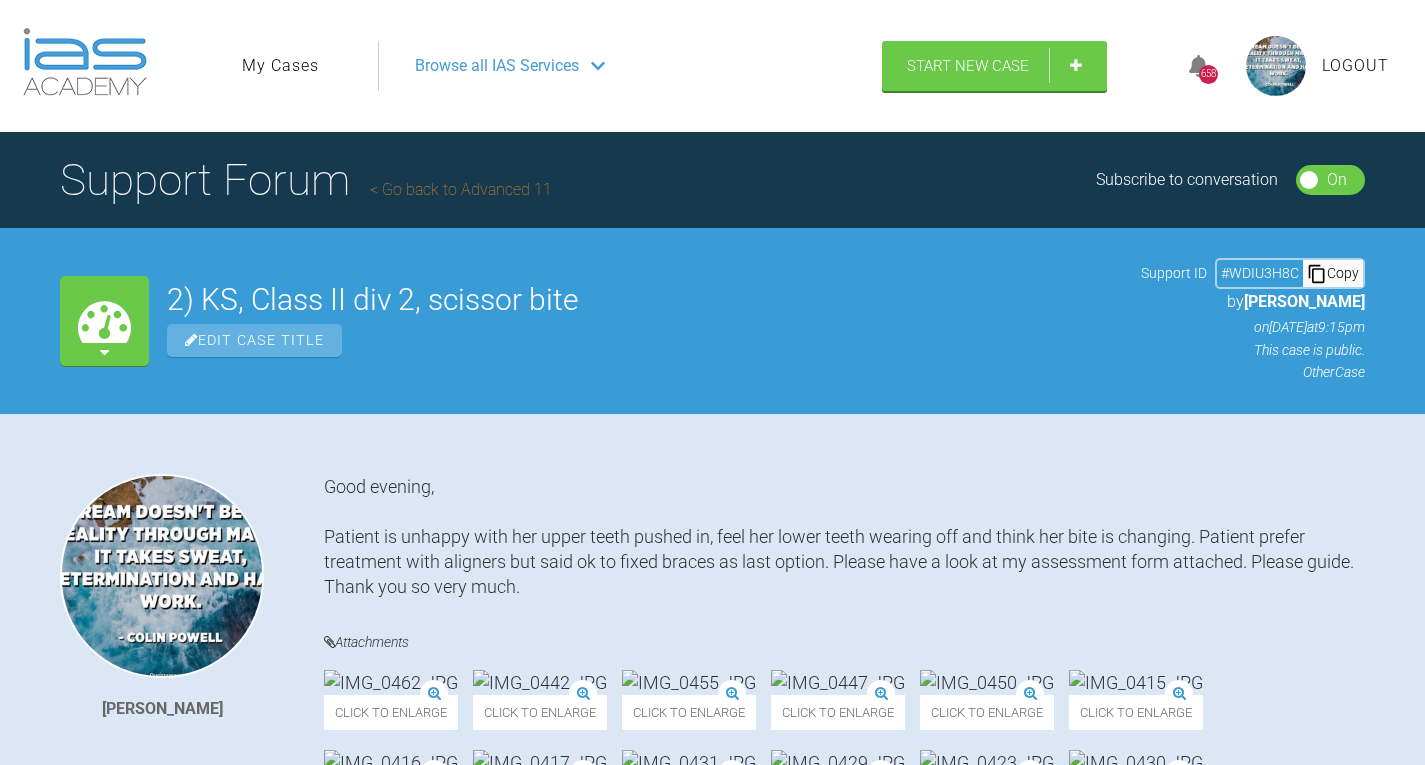 click on "My Cases" at bounding box center (280, 66) 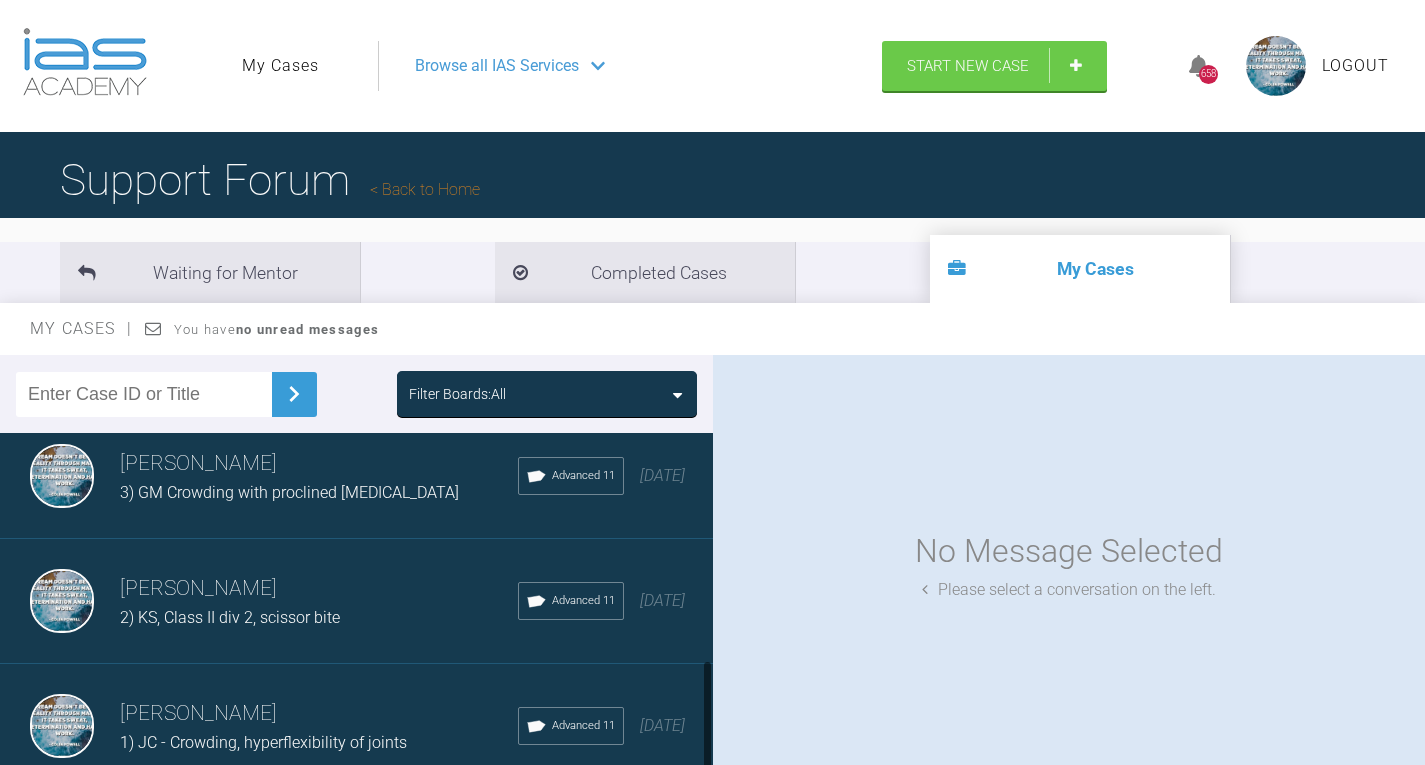 scroll, scrollTop: 672, scrollLeft: 0, axis: vertical 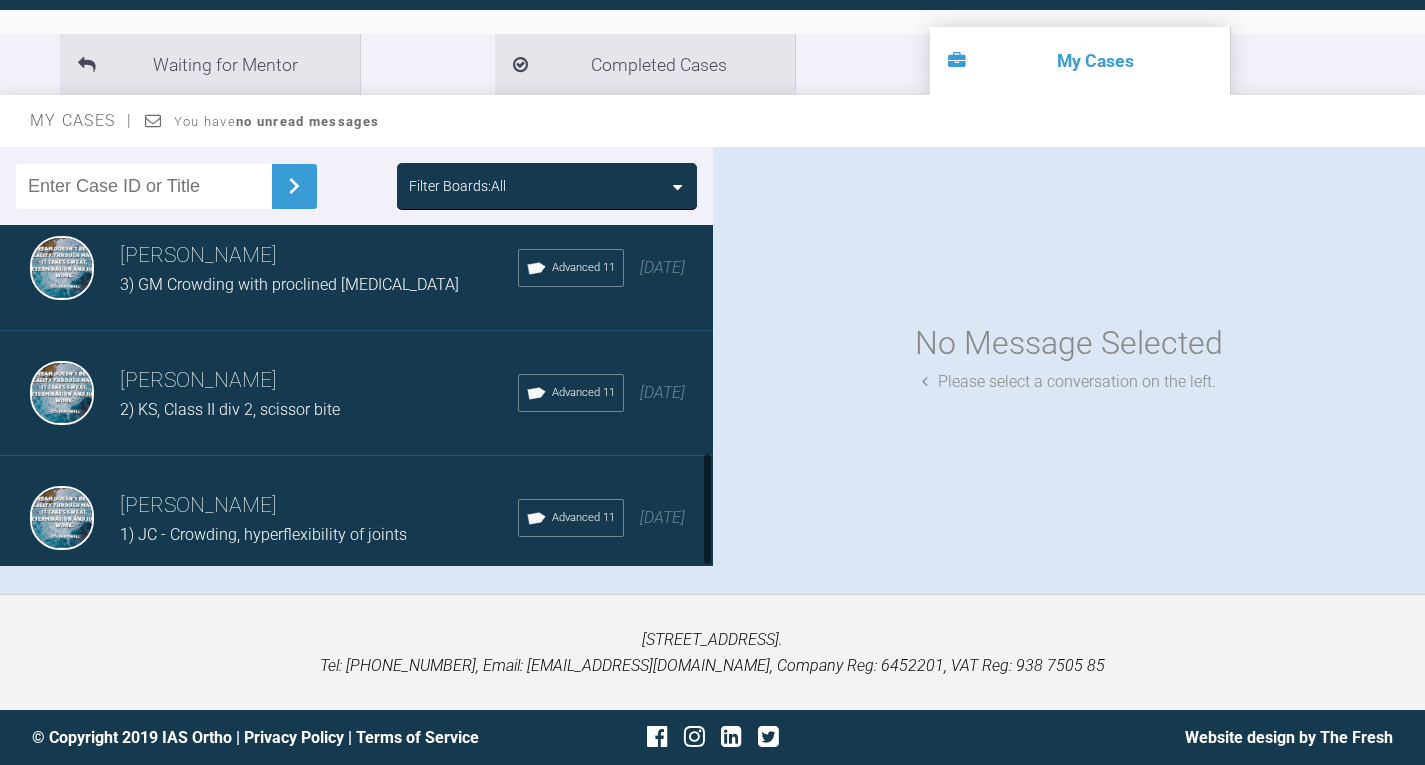 click on "Waseem Farooq" at bounding box center (319, 381) 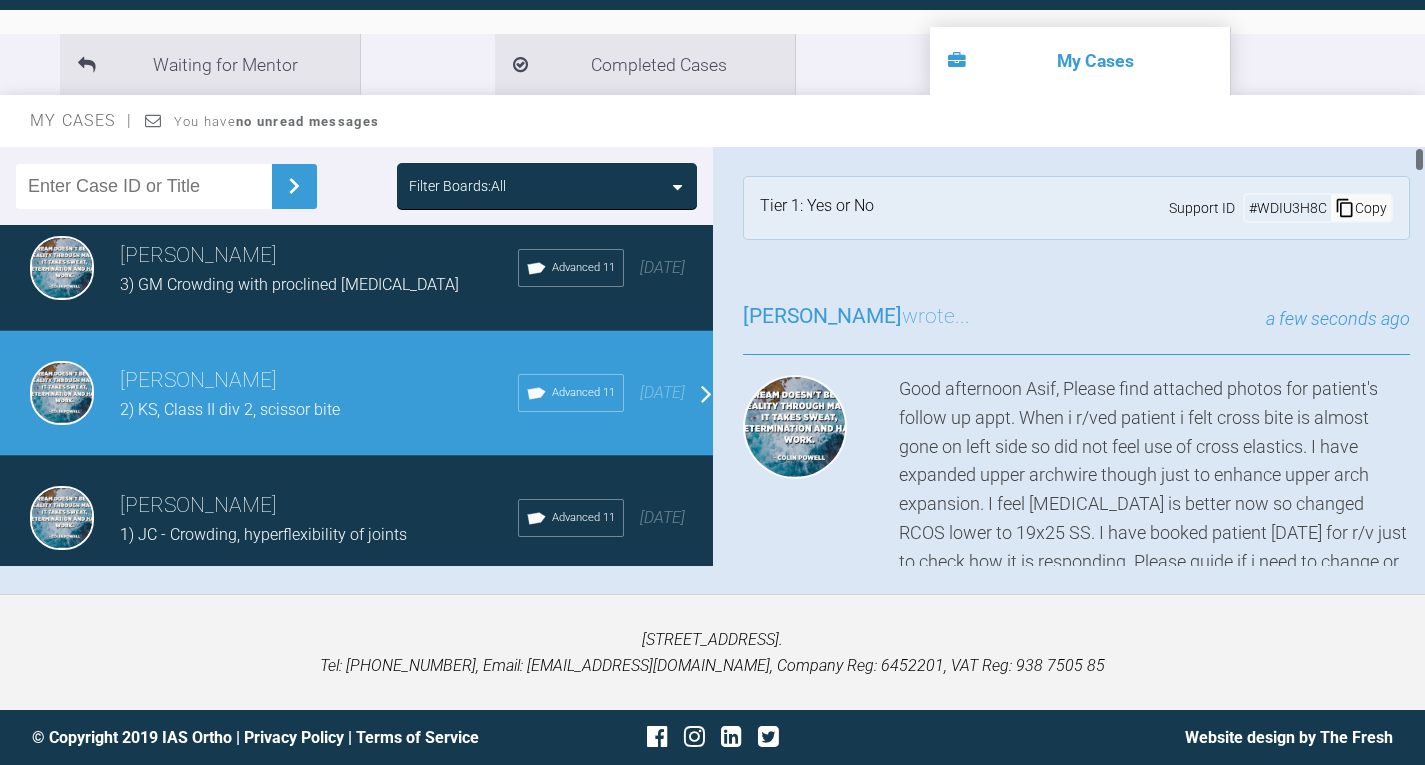 scroll, scrollTop: 0, scrollLeft: 0, axis: both 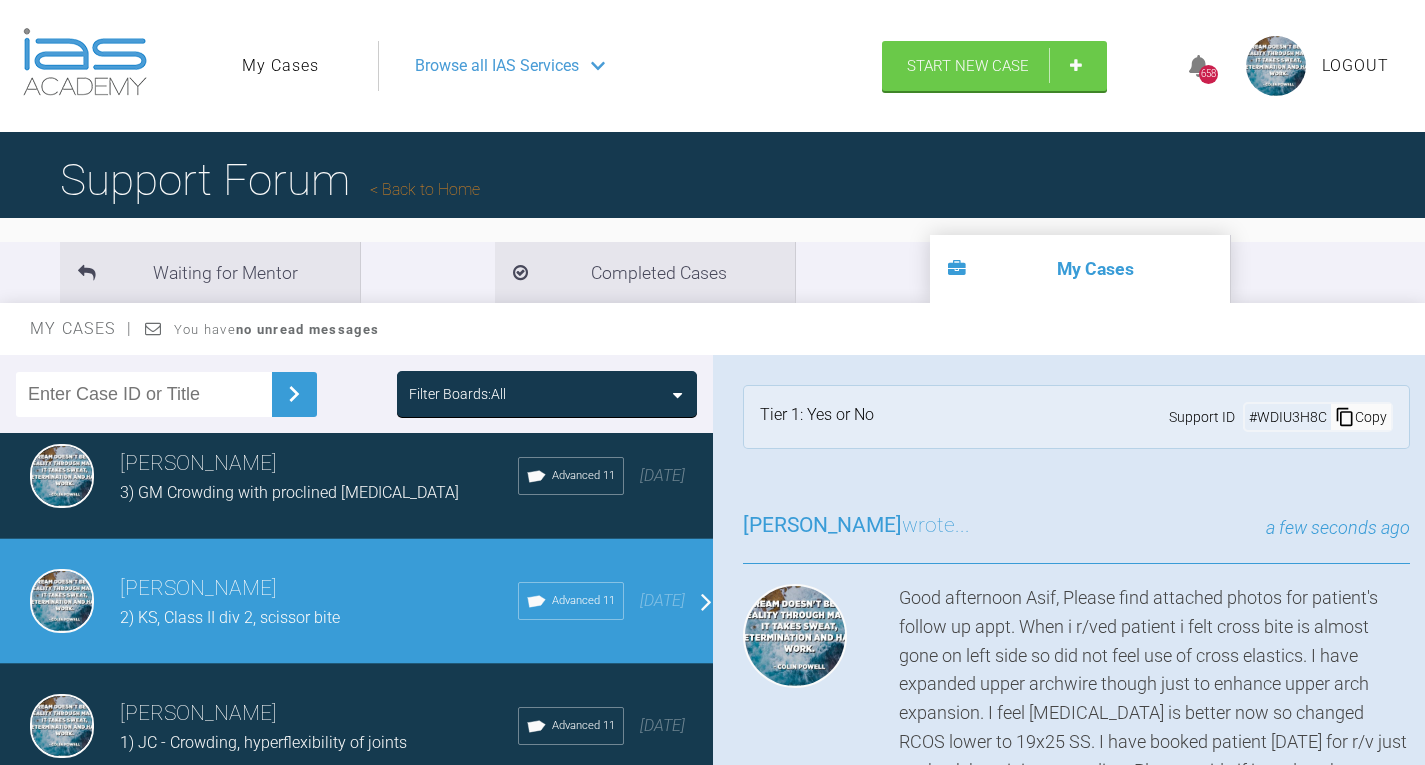 click on "Logout" at bounding box center [1355, 66] 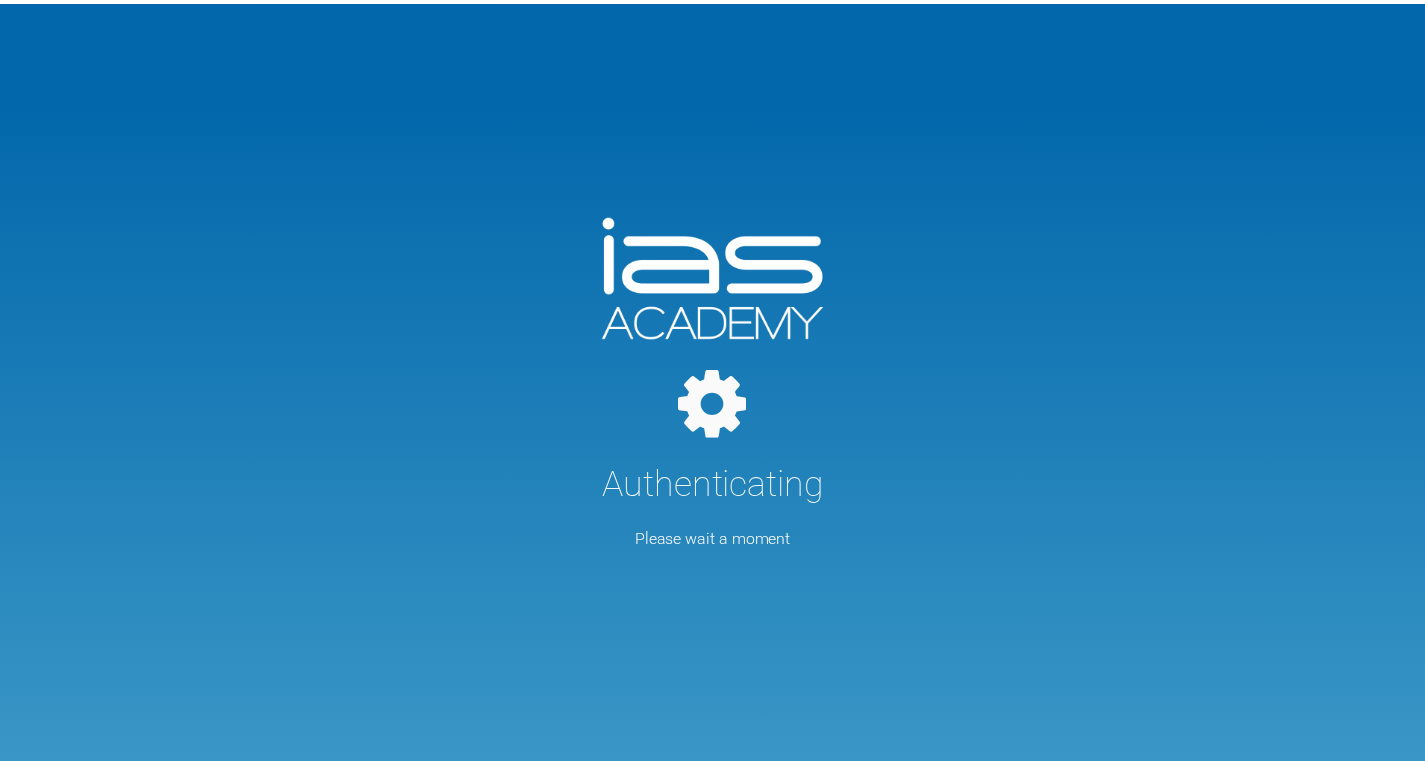 scroll, scrollTop: 0, scrollLeft: 0, axis: both 